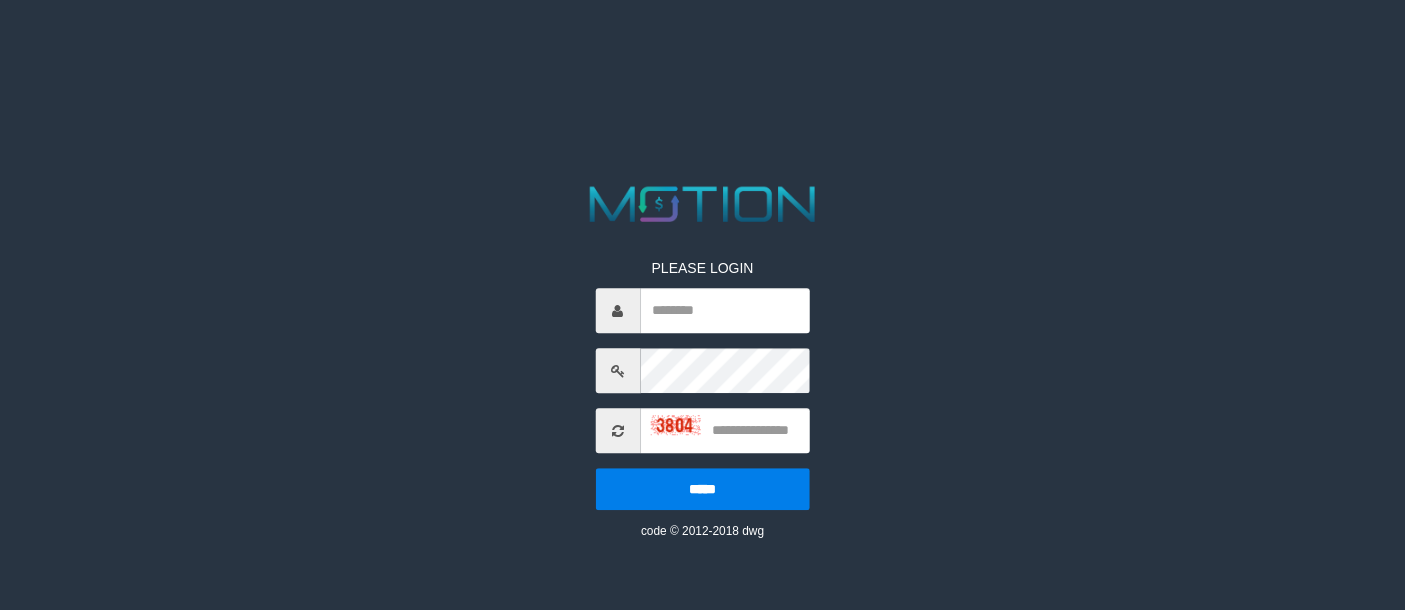scroll, scrollTop: 0, scrollLeft: 0, axis: both 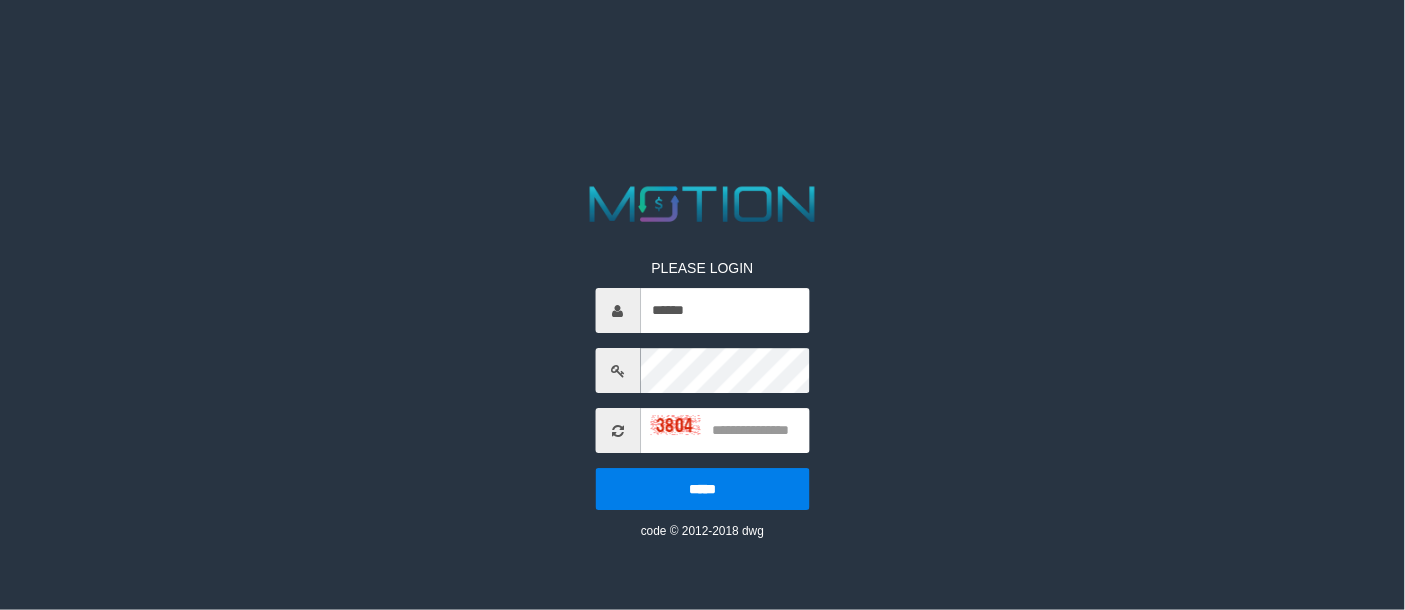 drag, startPoint x: 952, startPoint y: 375, endPoint x: 826, endPoint y: 343, distance: 130 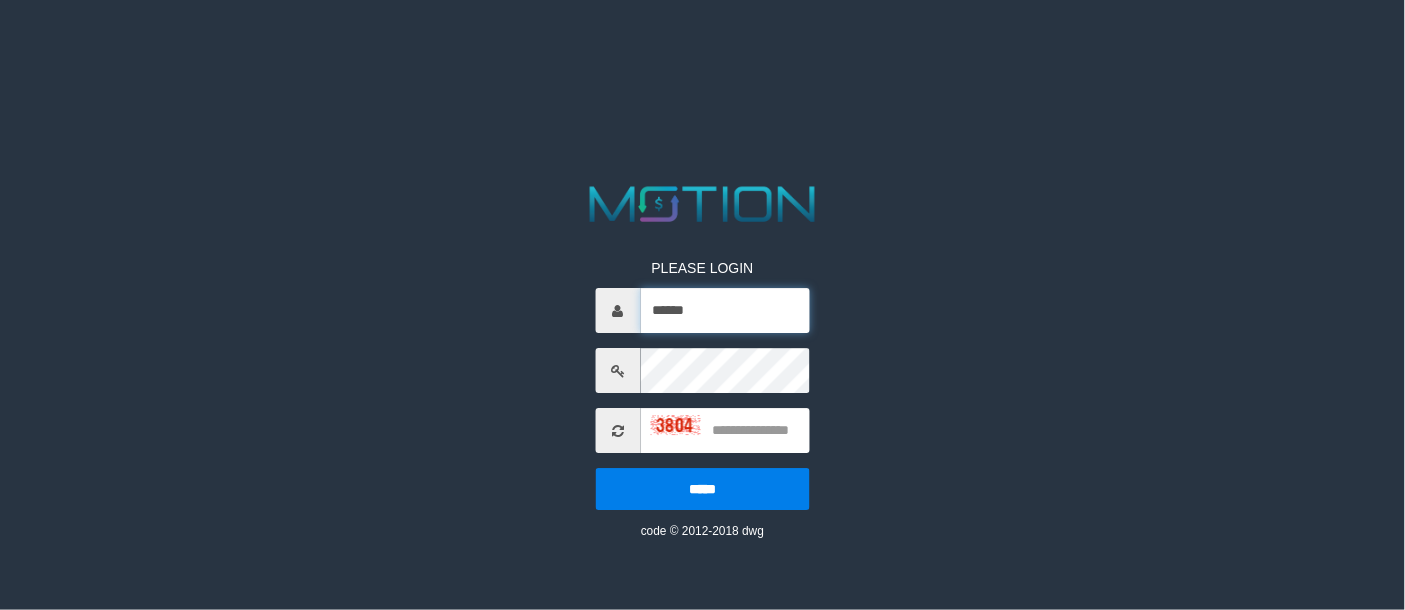 click on "******" at bounding box center [724, 311] 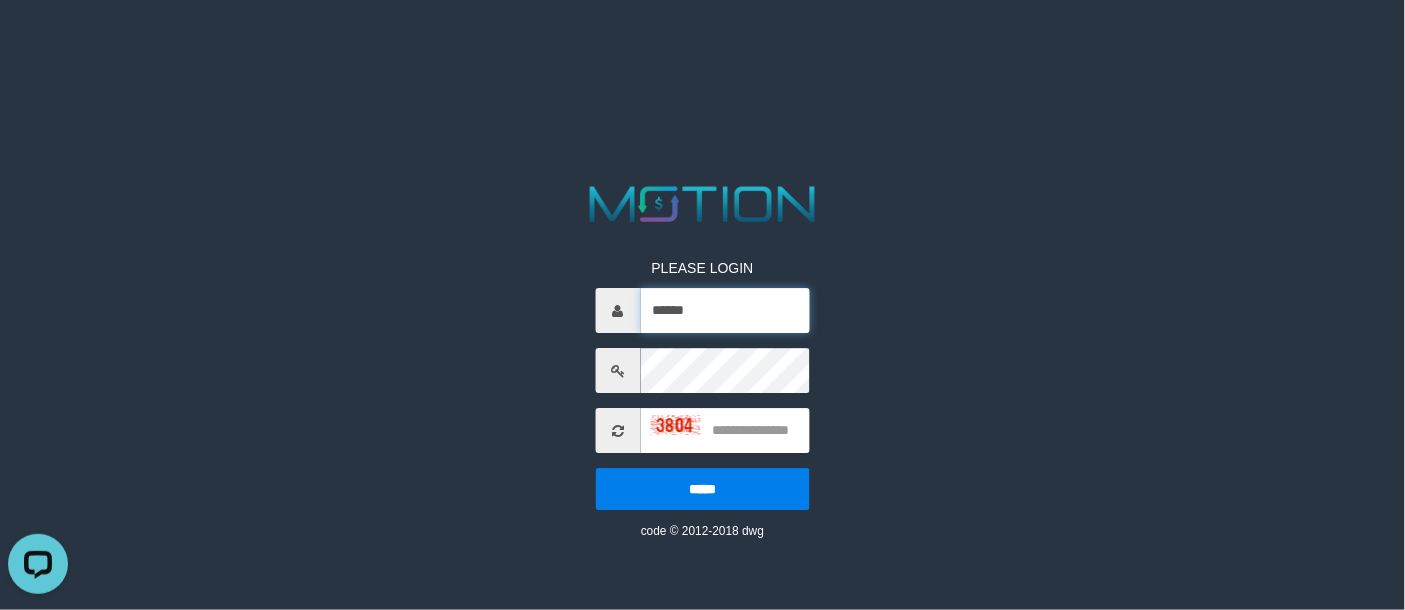 scroll, scrollTop: 0, scrollLeft: 0, axis: both 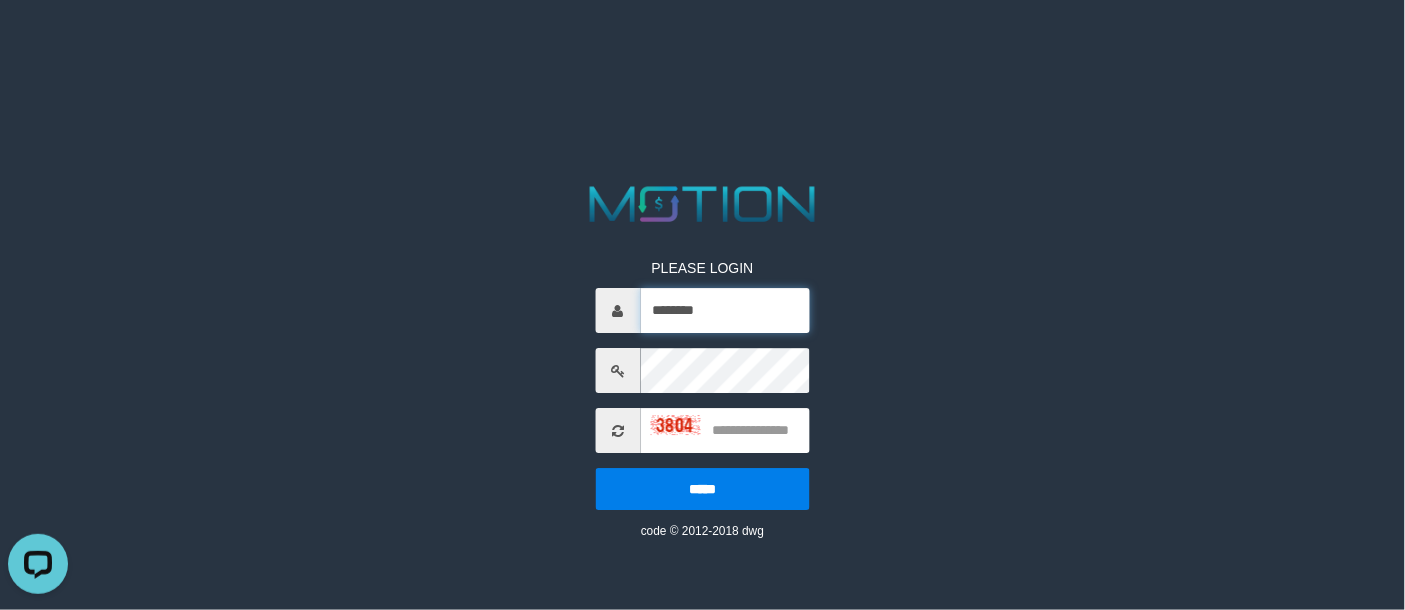 type on "********" 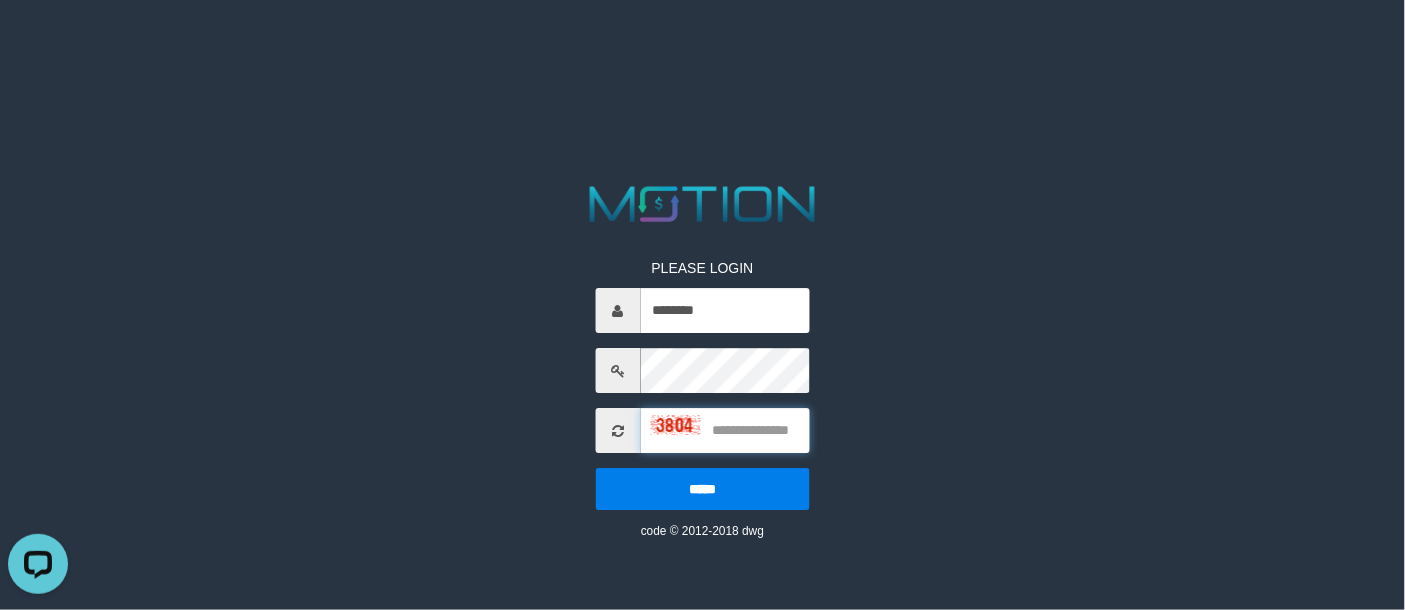 click at bounding box center [724, 431] 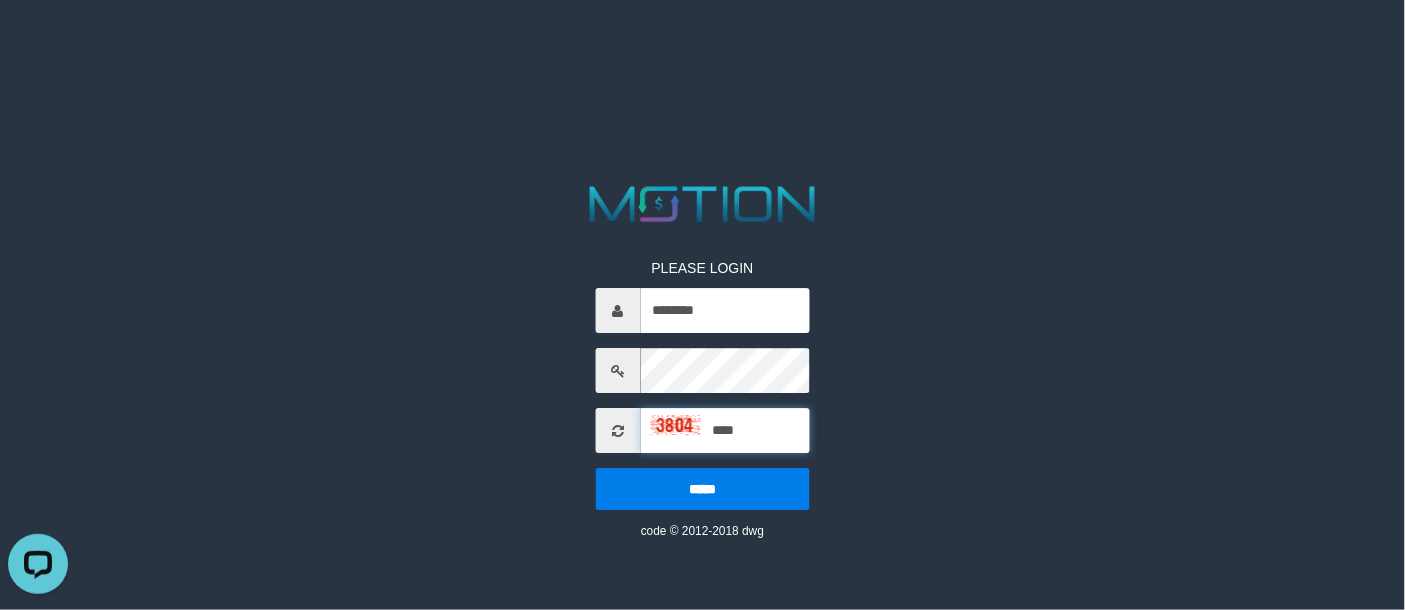 type on "****" 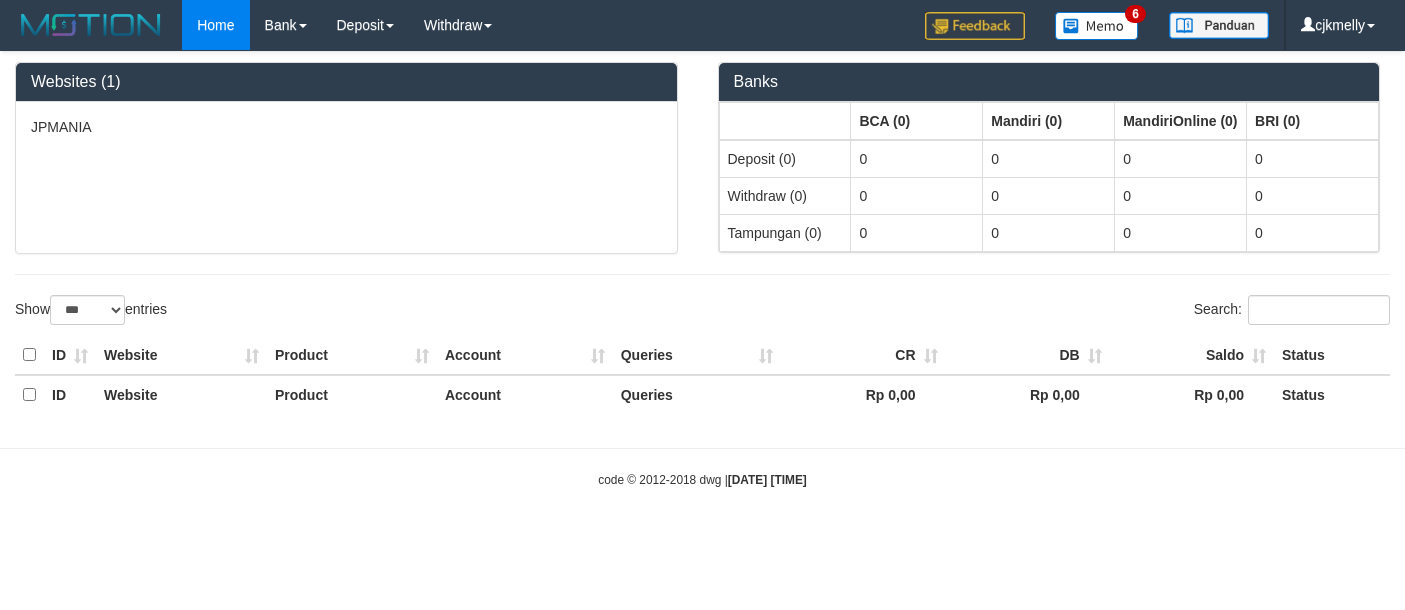 select on "***" 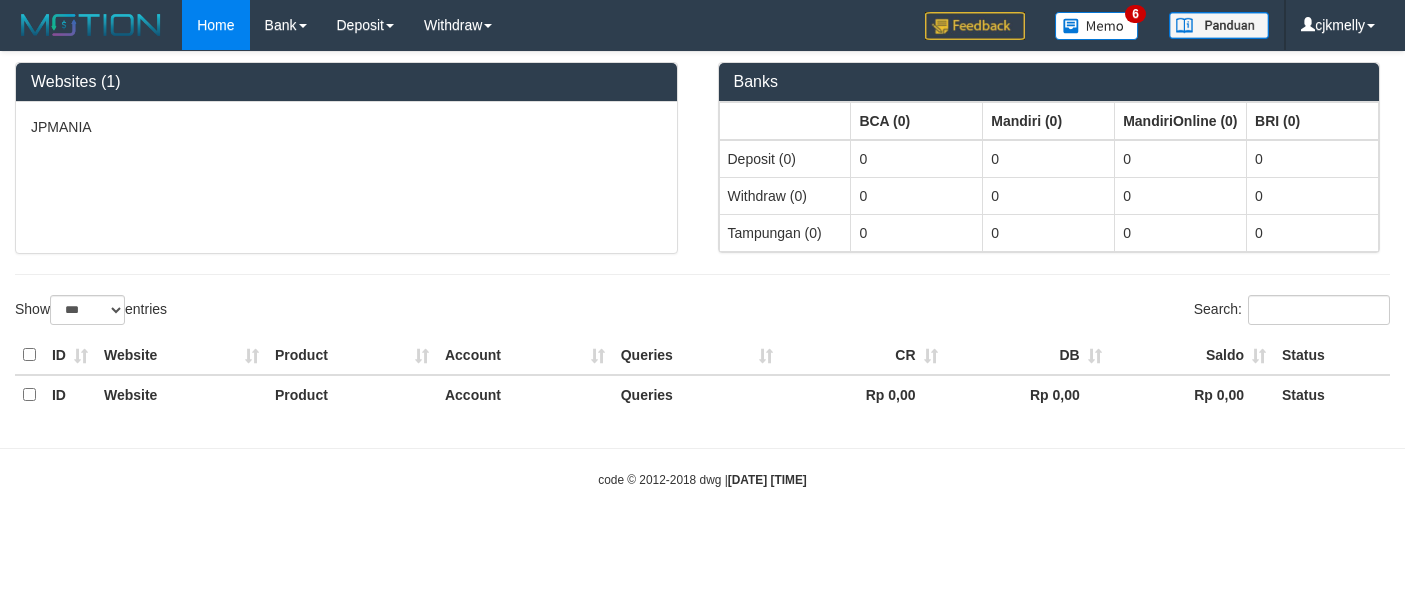 scroll, scrollTop: 0, scrollLeft: 0, axis: both 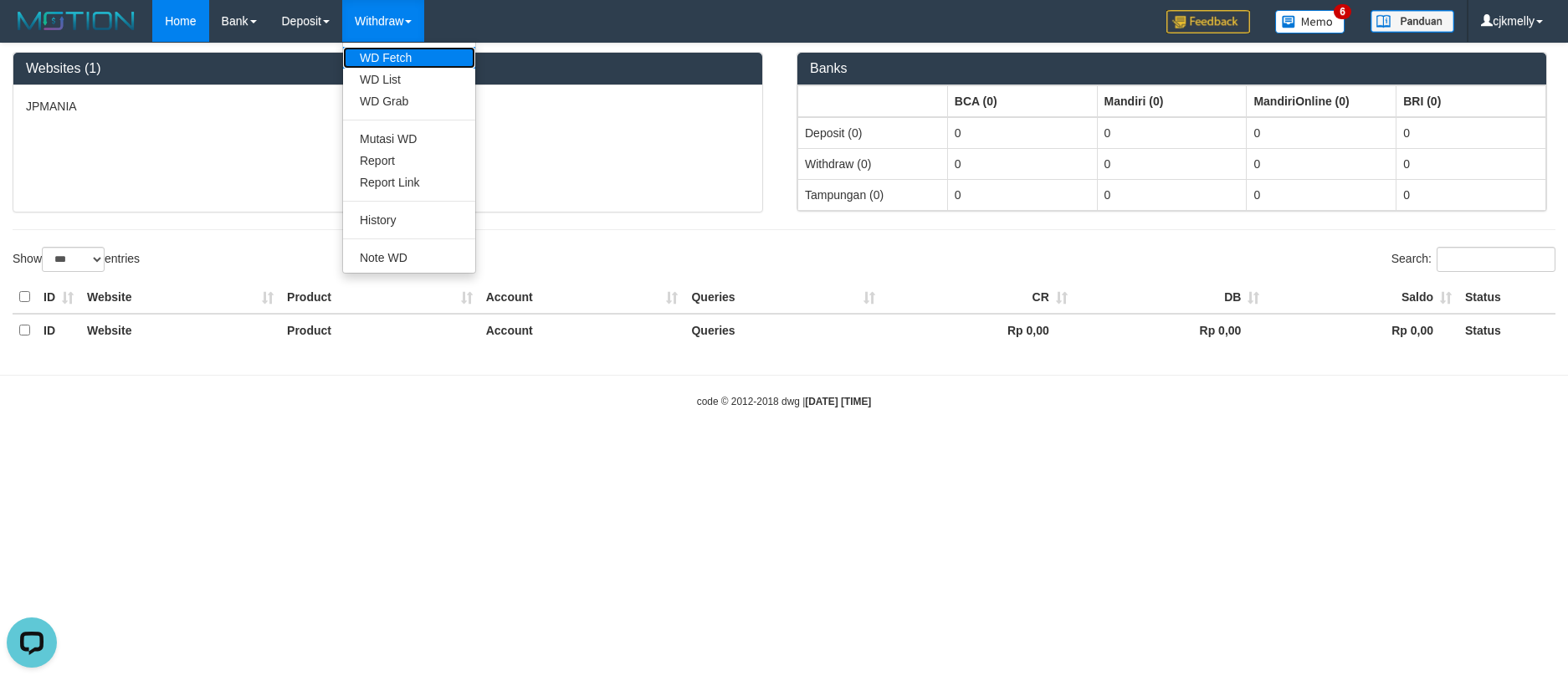 click on "WD Fetch" at bounding box center (409, 58) 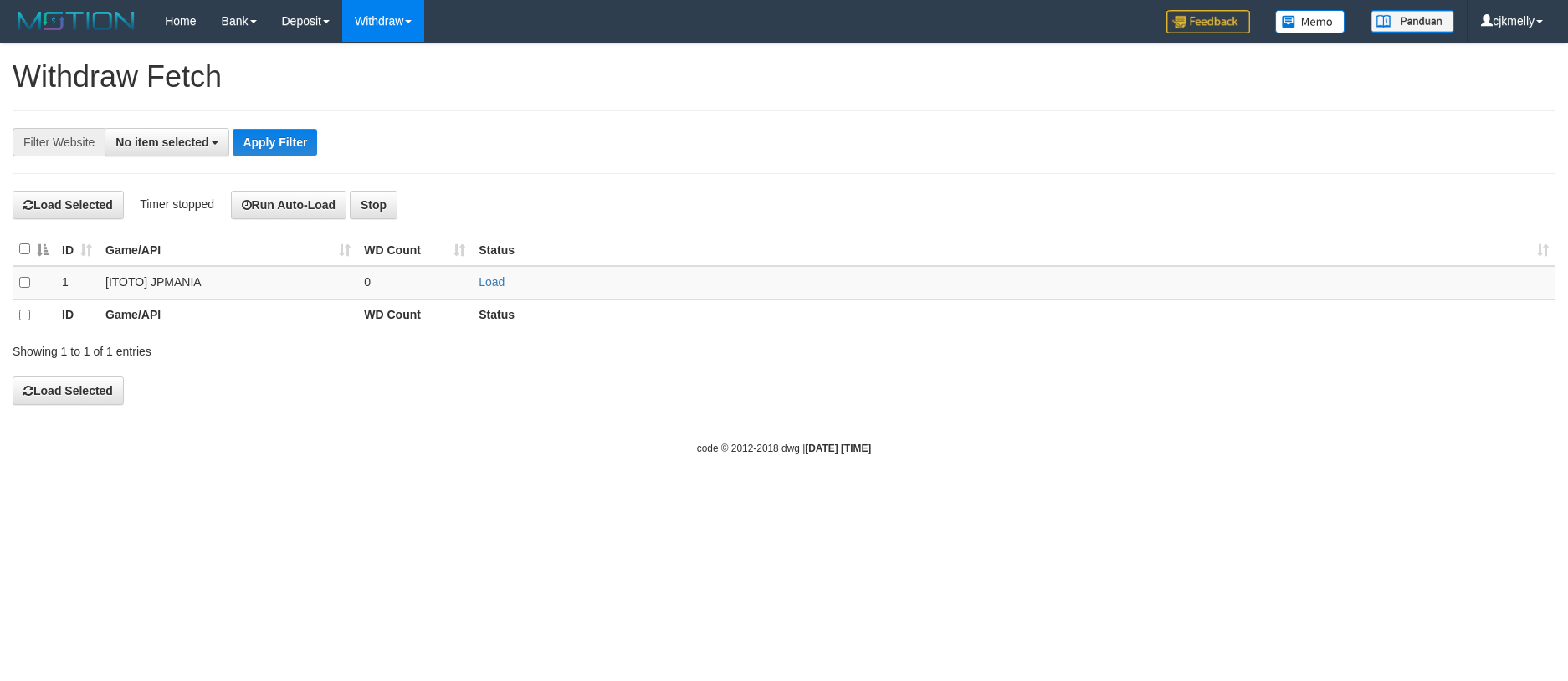 select 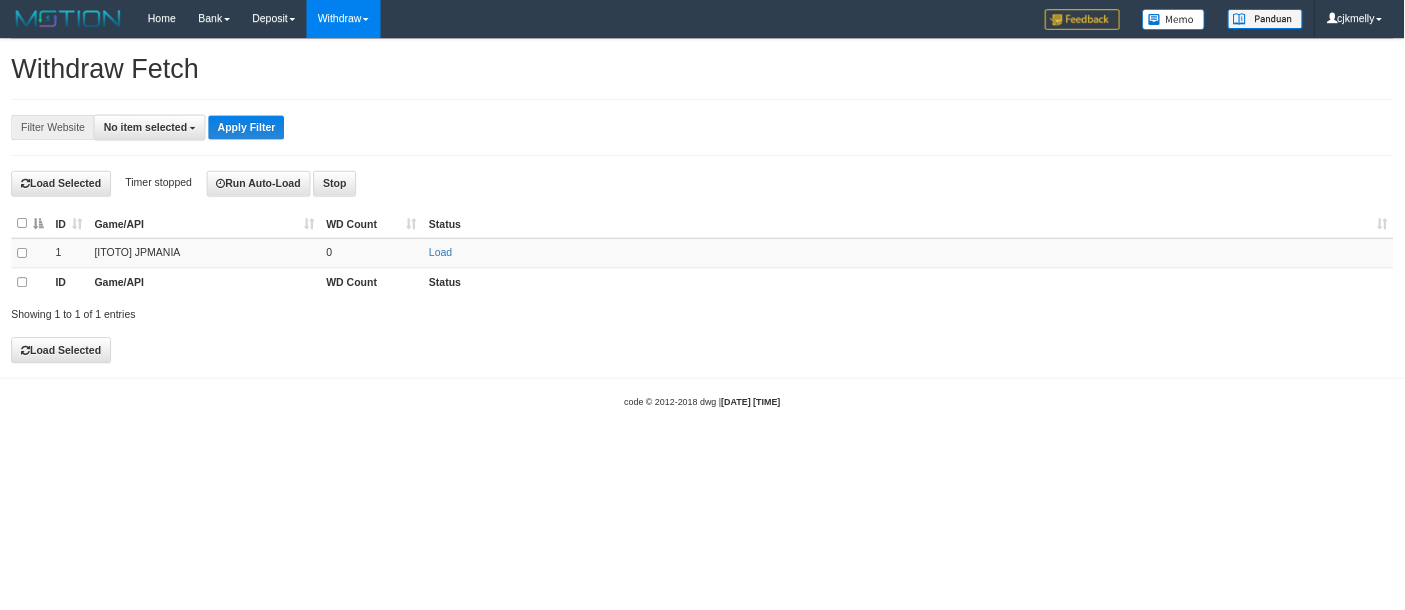 scroll, scrollTop: 0, scrollLeft: 0, axis: both 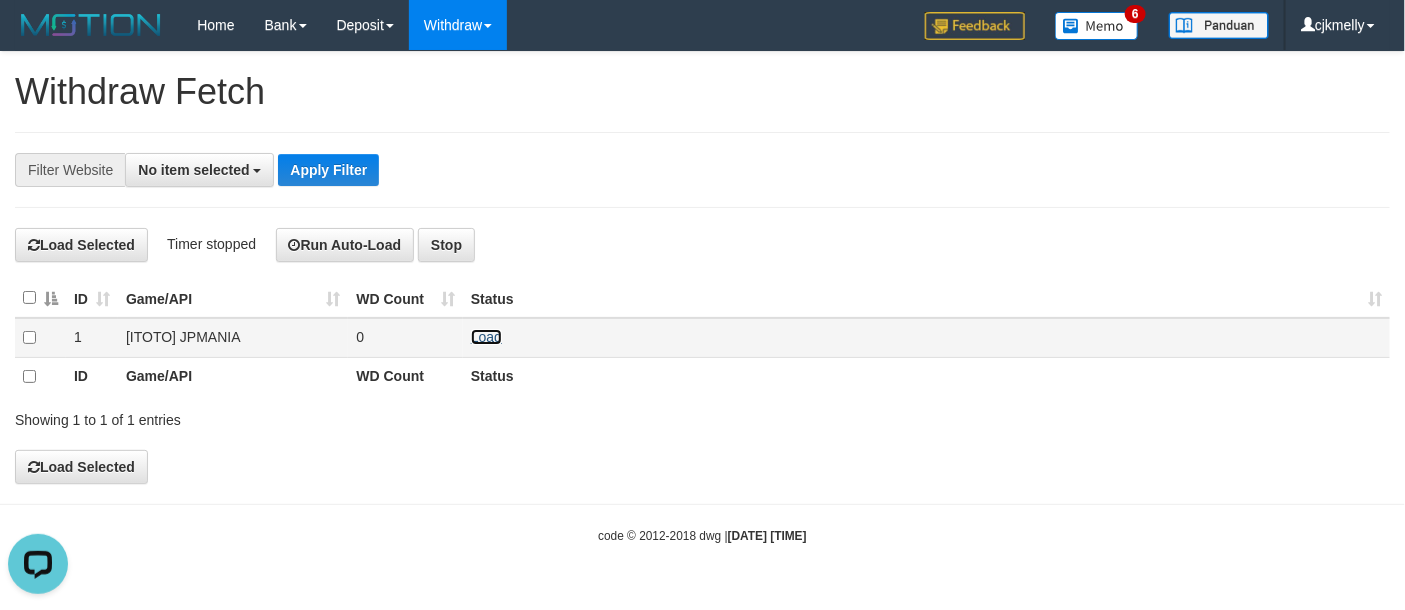 click on "Load" at bounding box center [486, 337] 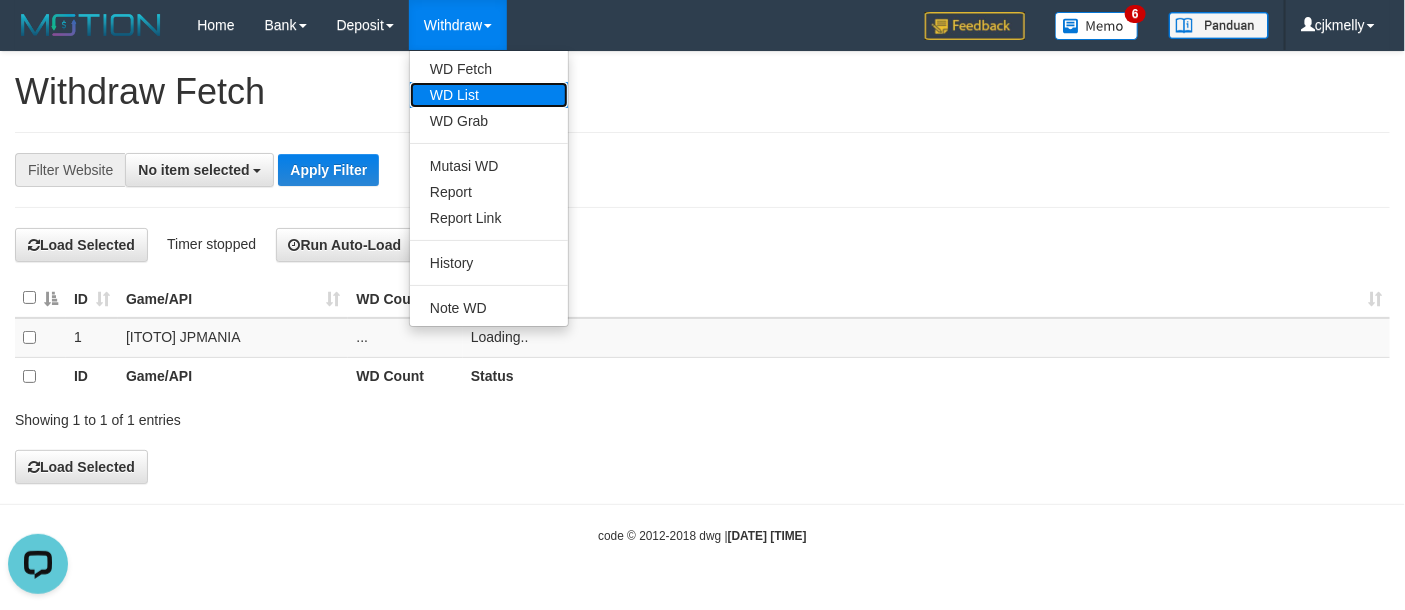 click on "WD List" at bounding box center [489, 95] 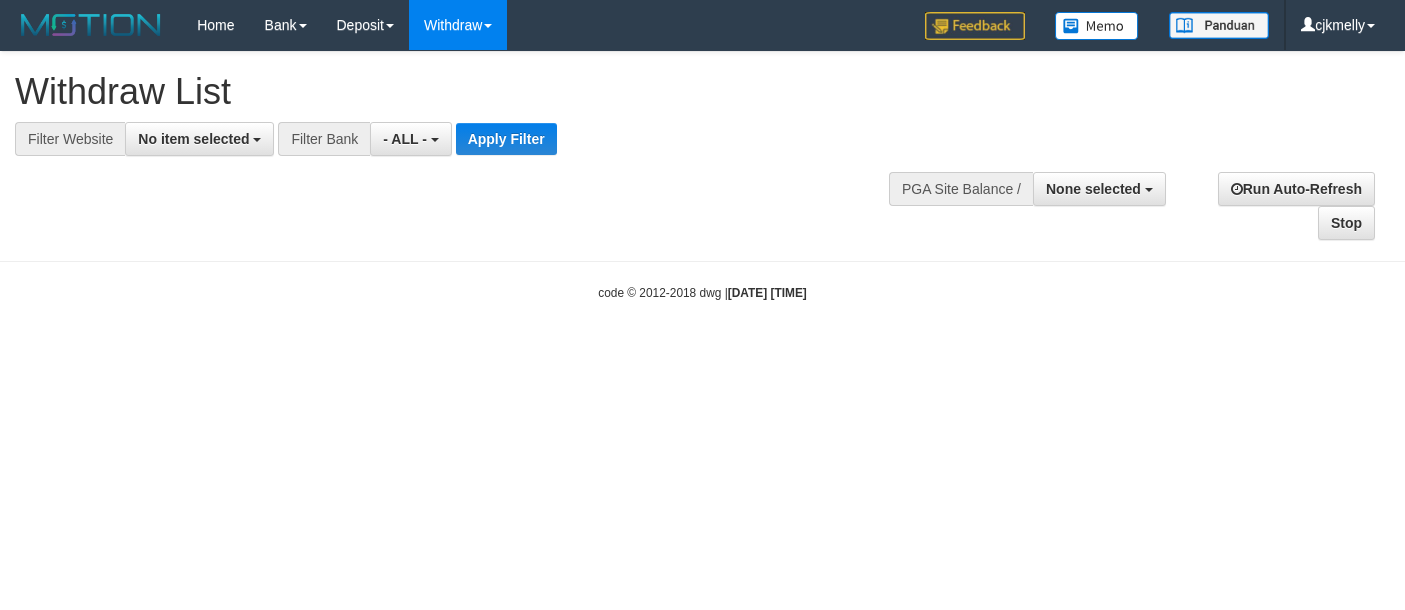 select 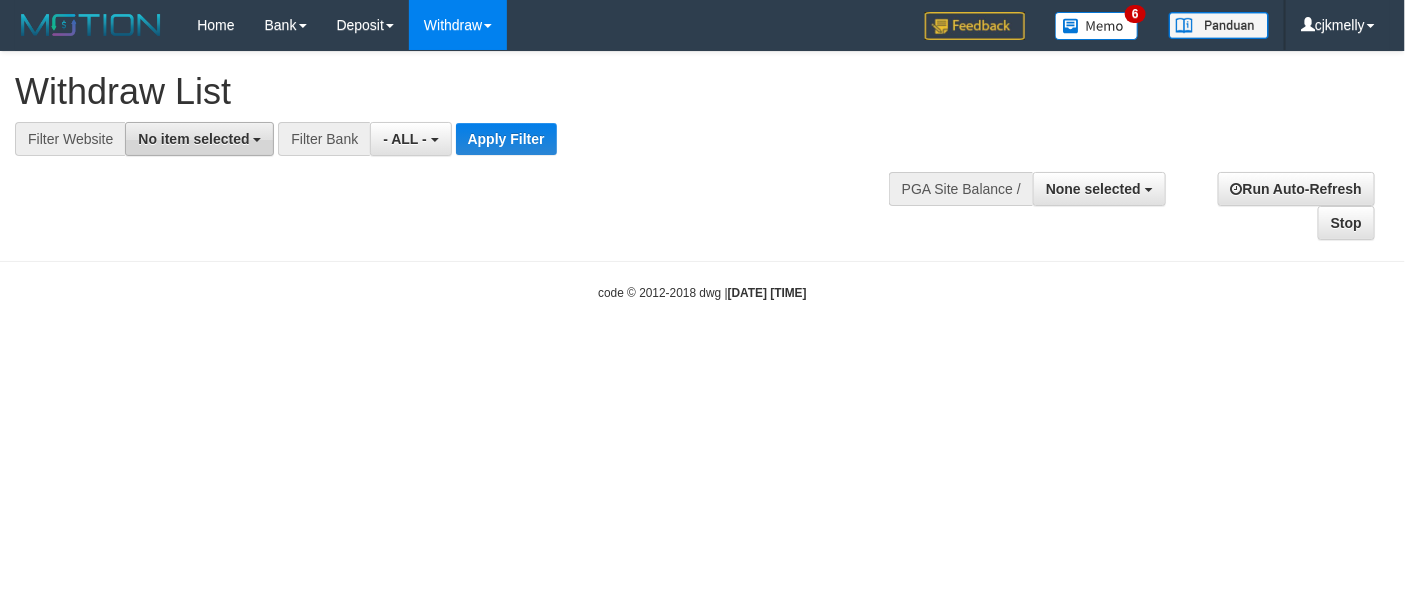 click on "No item selected" at bounding box center [193, 139] 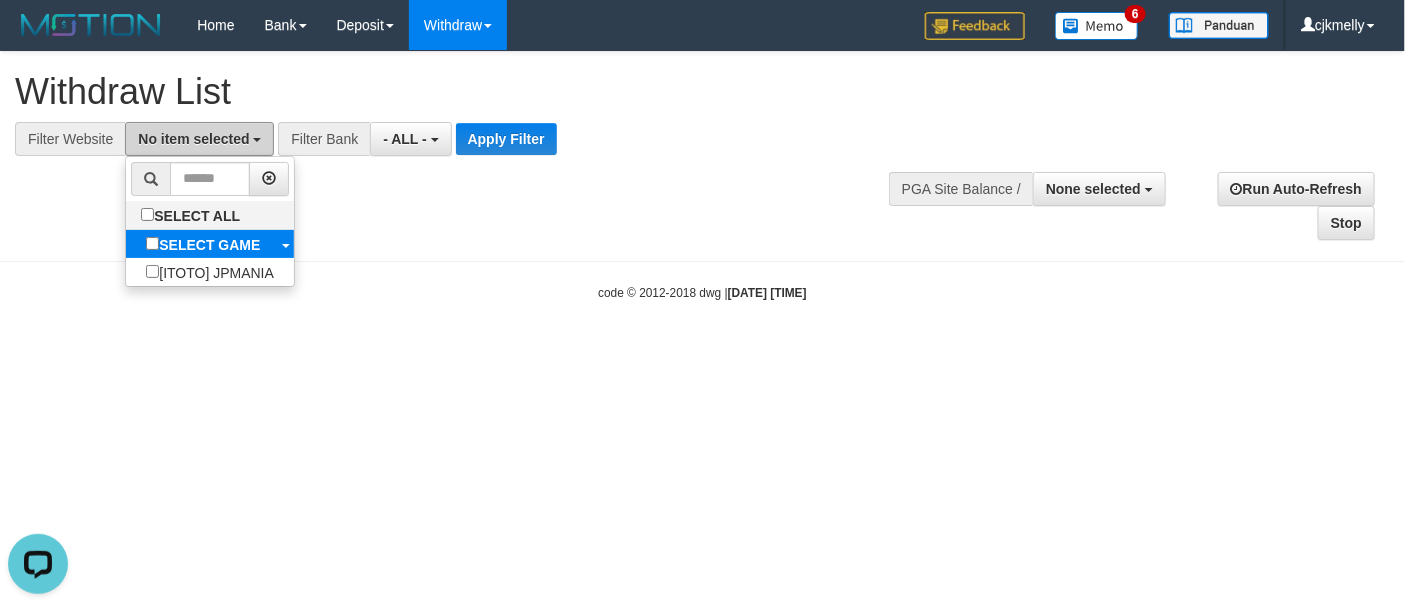scroll, scrollTop: 0, scrollLeft: 0, axis: both 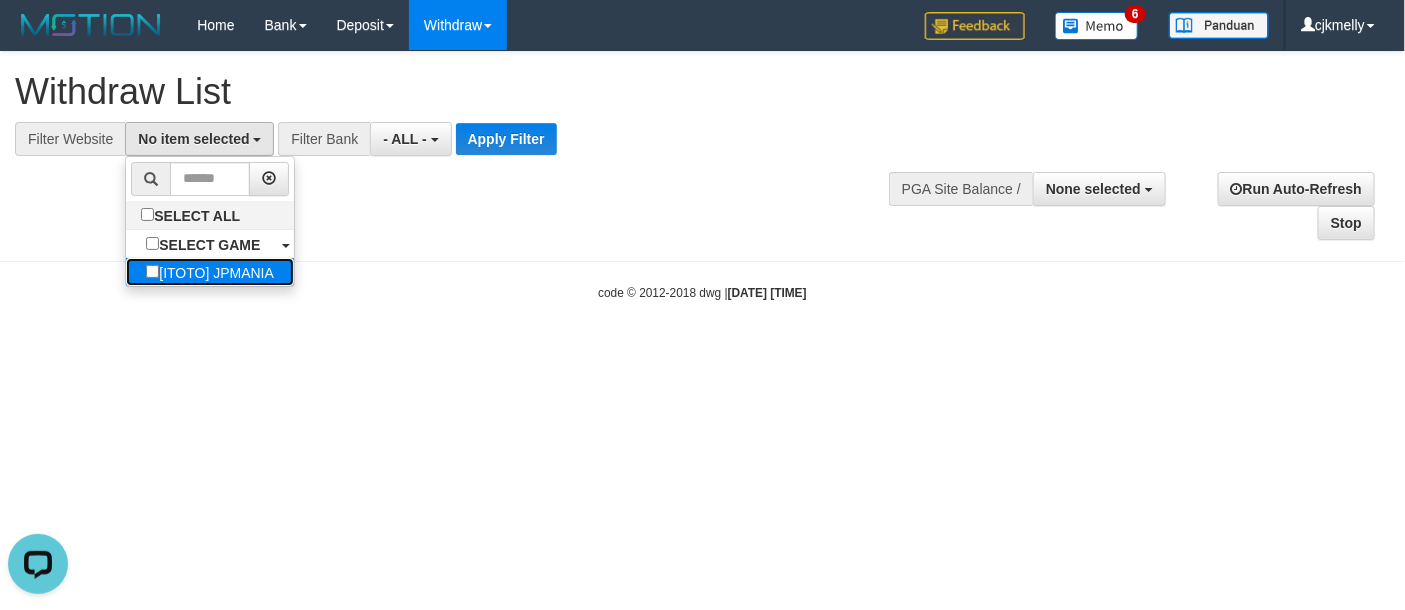 click on "[ITOTO] JPMANIA" at bounding box center (210, 272) 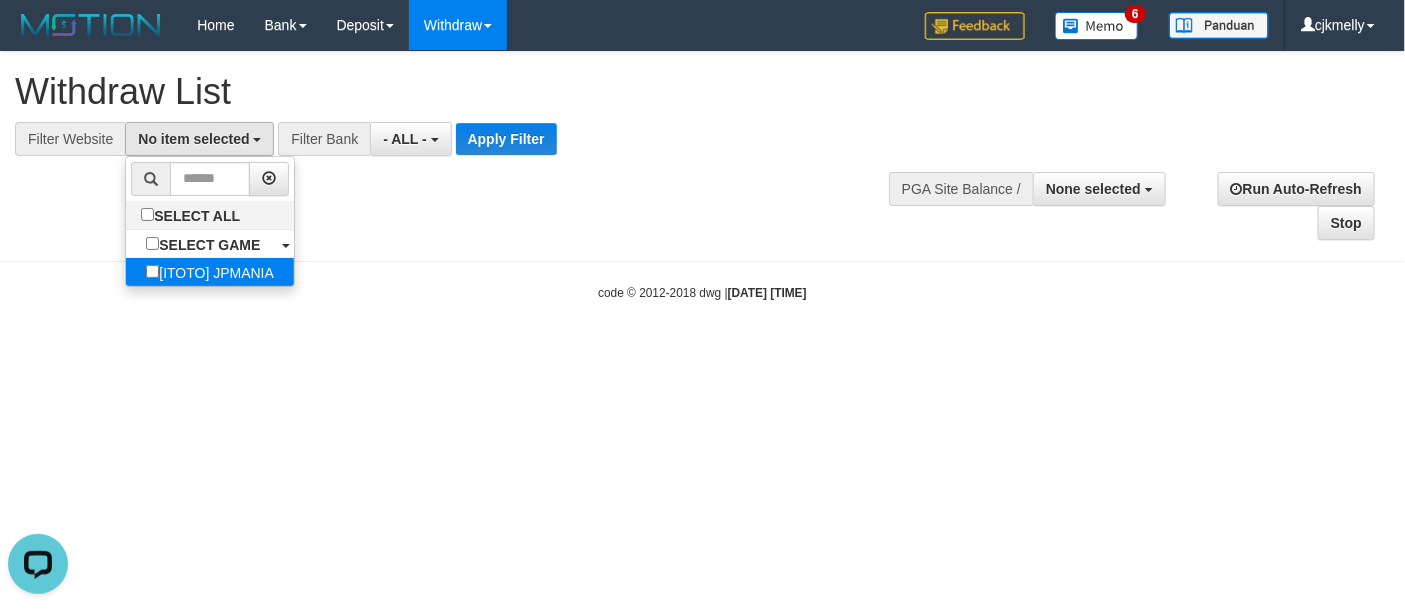 select on "****" 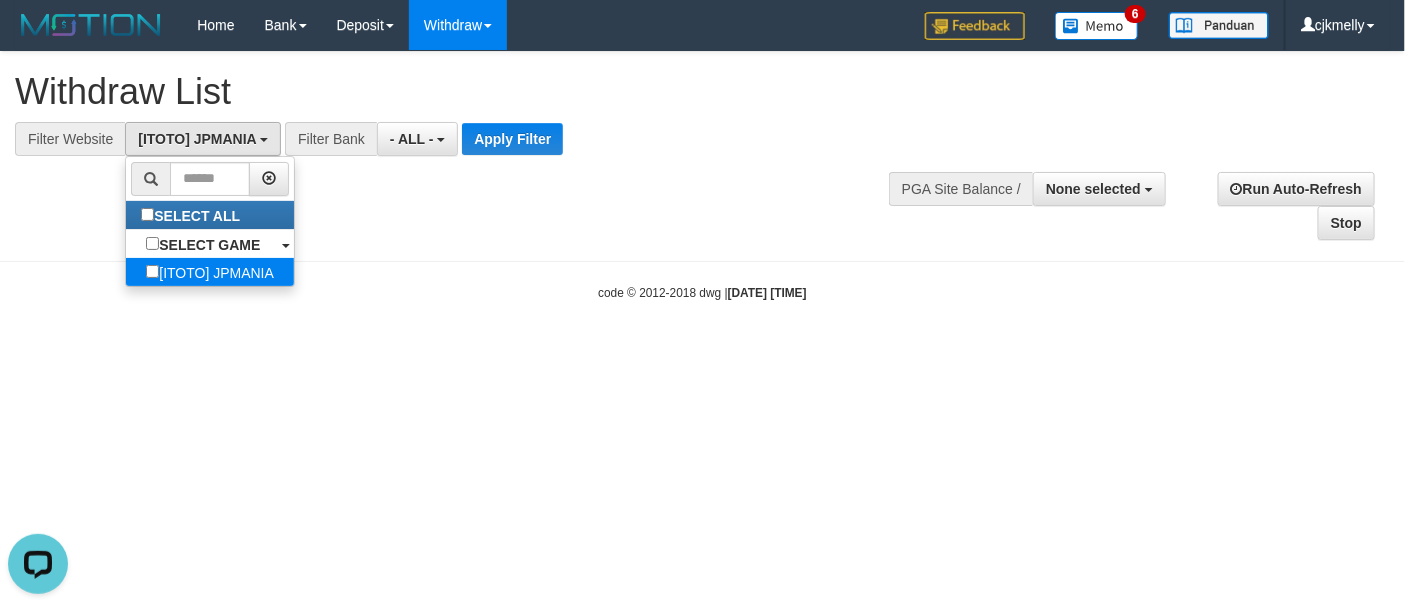 scroll, scrollTop: 18, scrollLeft: 0, axis: vertical 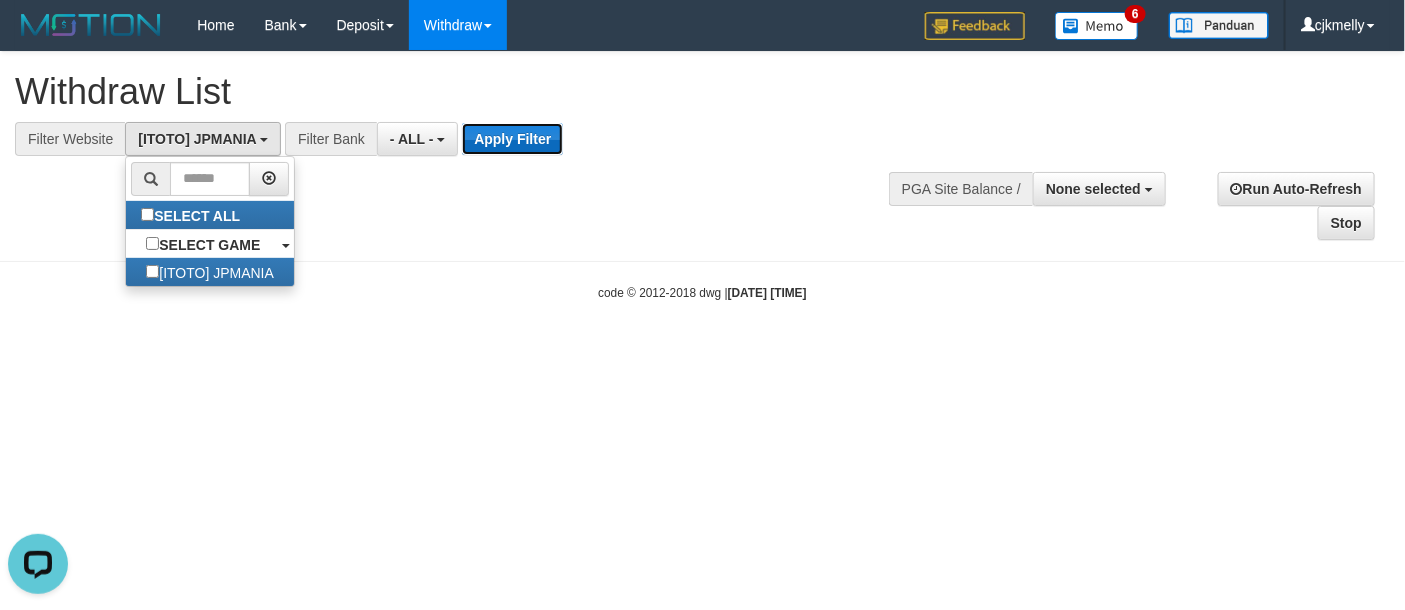 click on "Apply Filter" at bounding box center [512, 139] 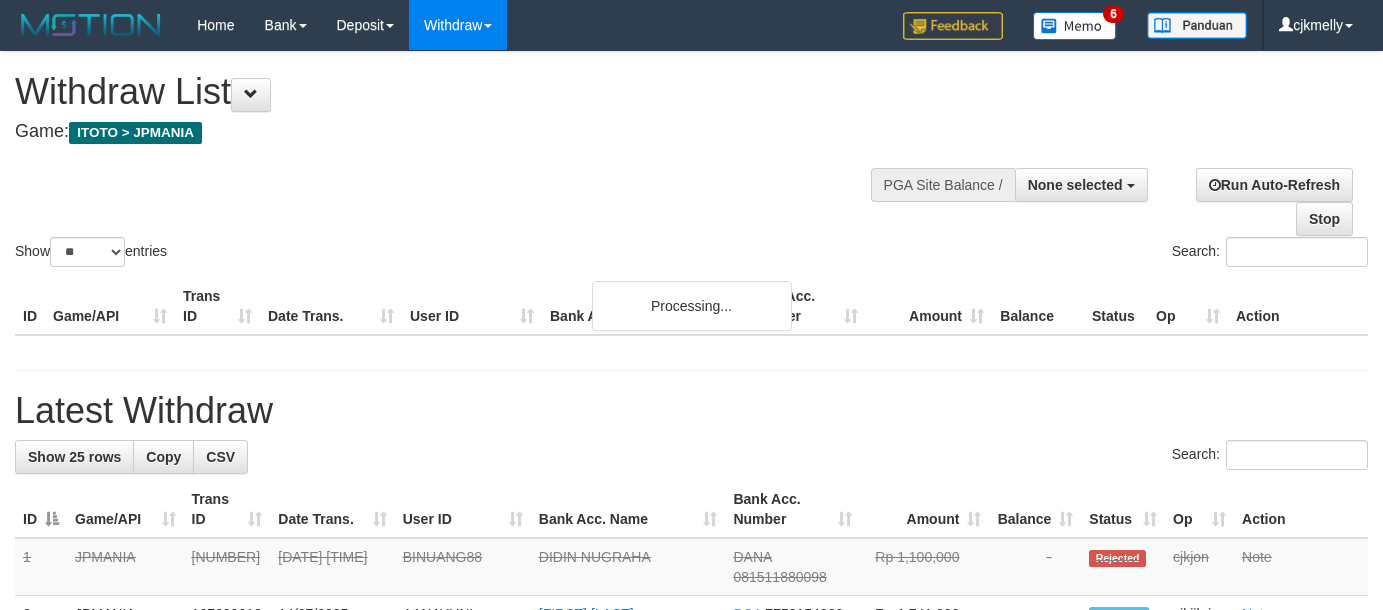 select 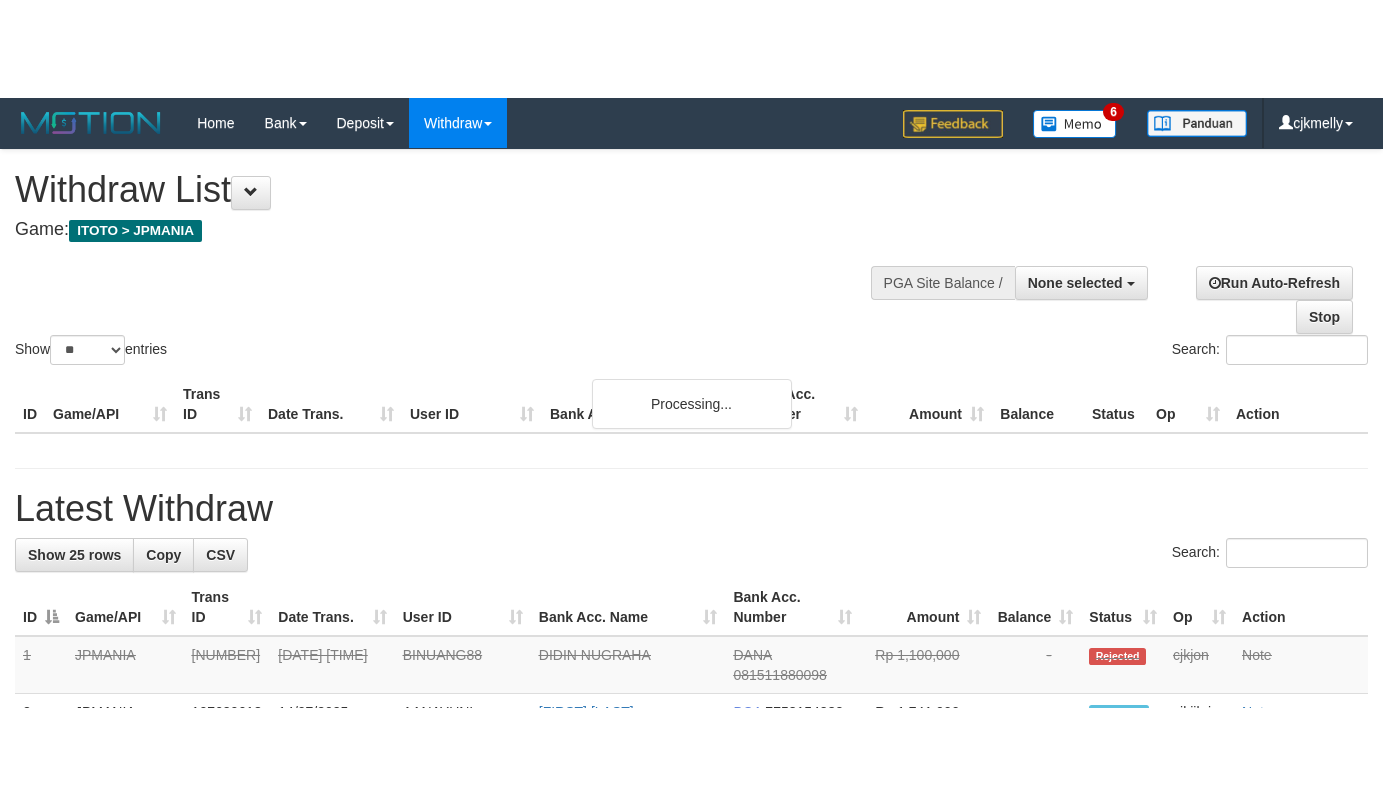 scroll, scrollTop: 0, scrollLeft: 0, axis: both 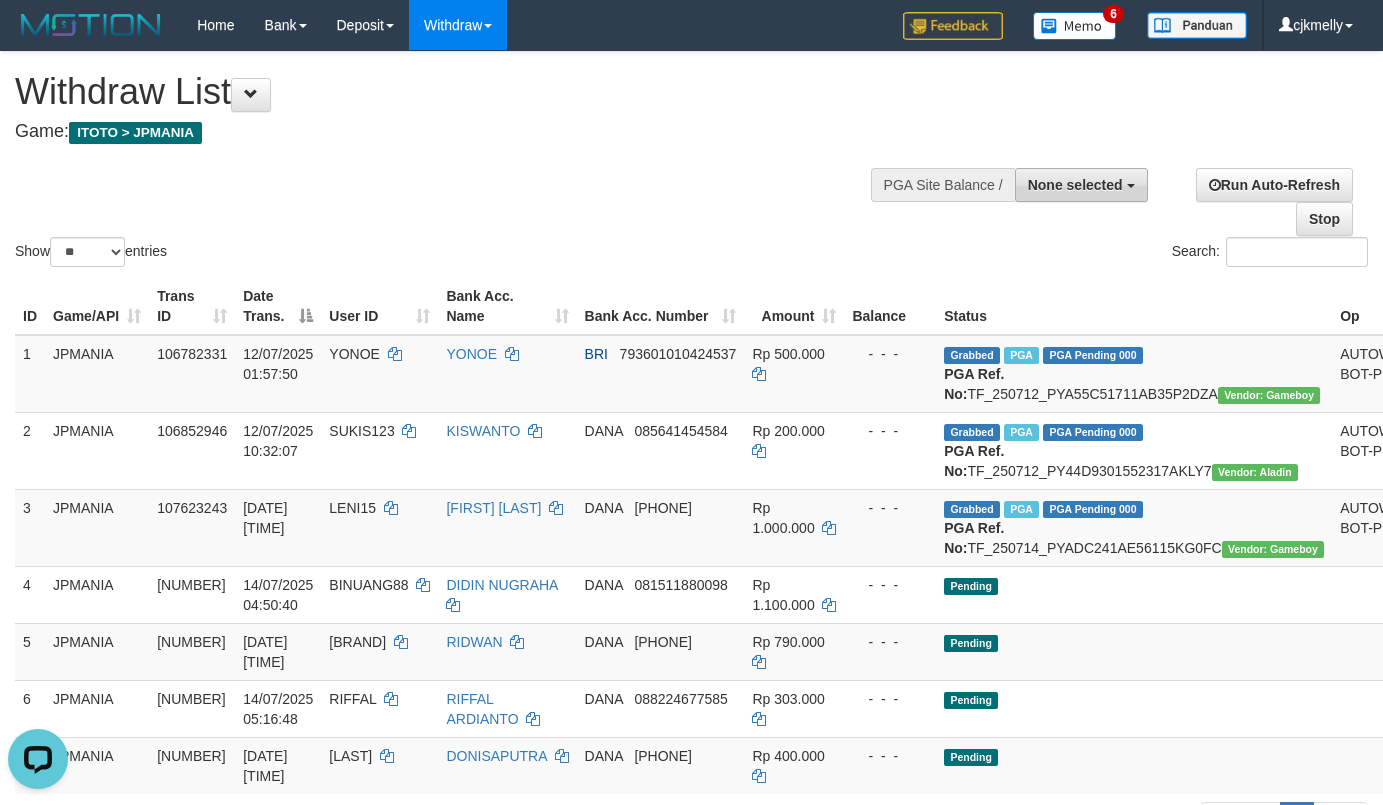 click on "None selected" at bounding box center (1075, 185) 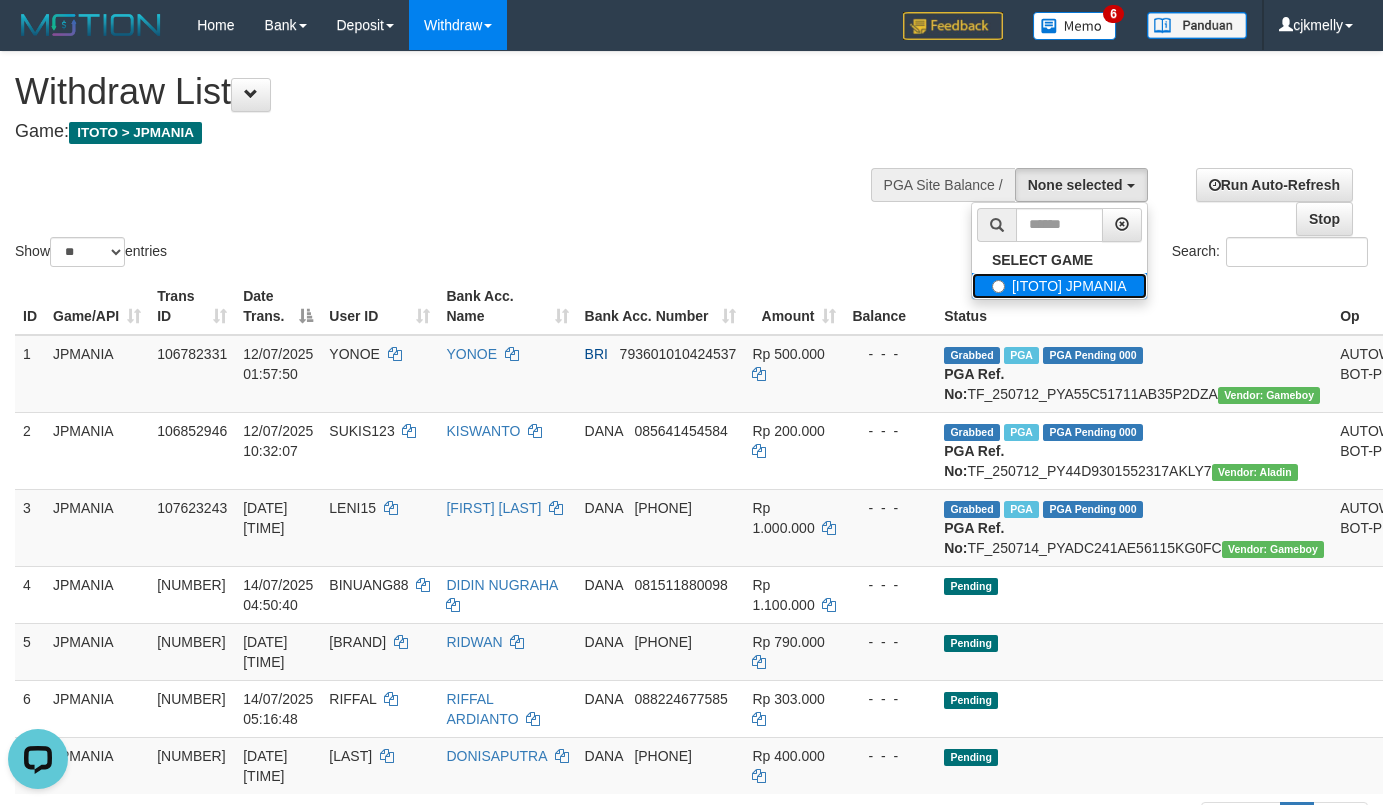 click on "[ITOTO] JPMANIA" at bounding box center (1059, 286) 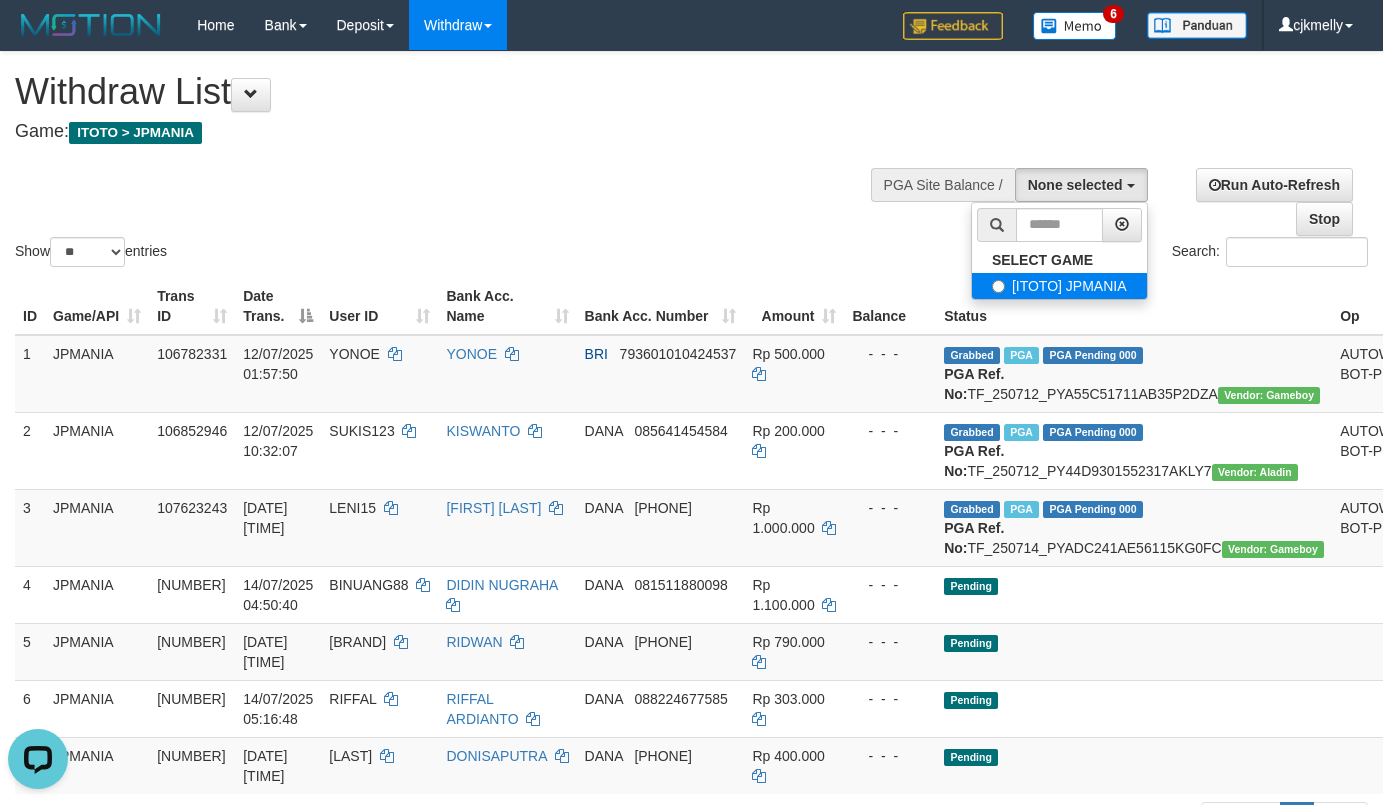 select on "****" 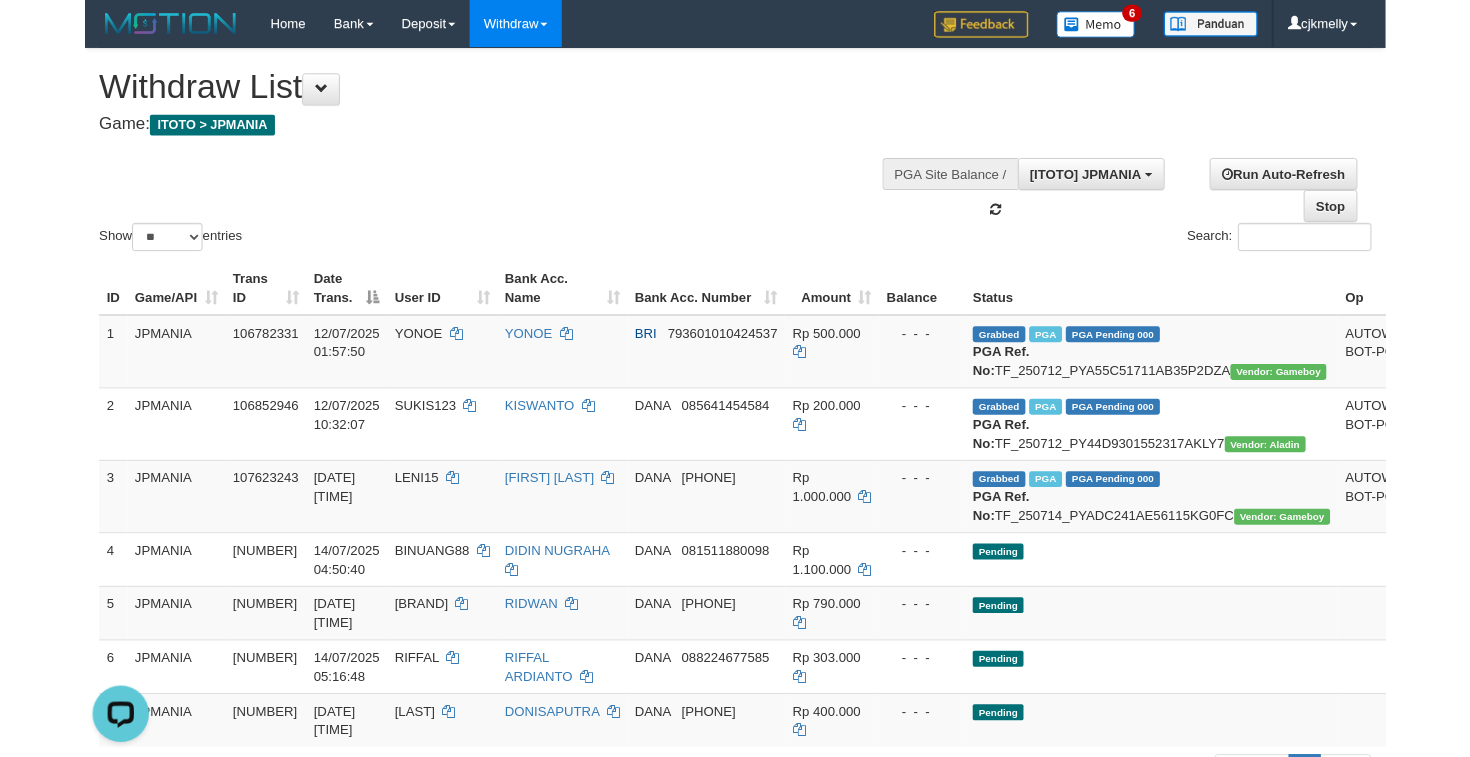 scroll, scrollTop: 18, scrollLeft: 0, axis: vertical 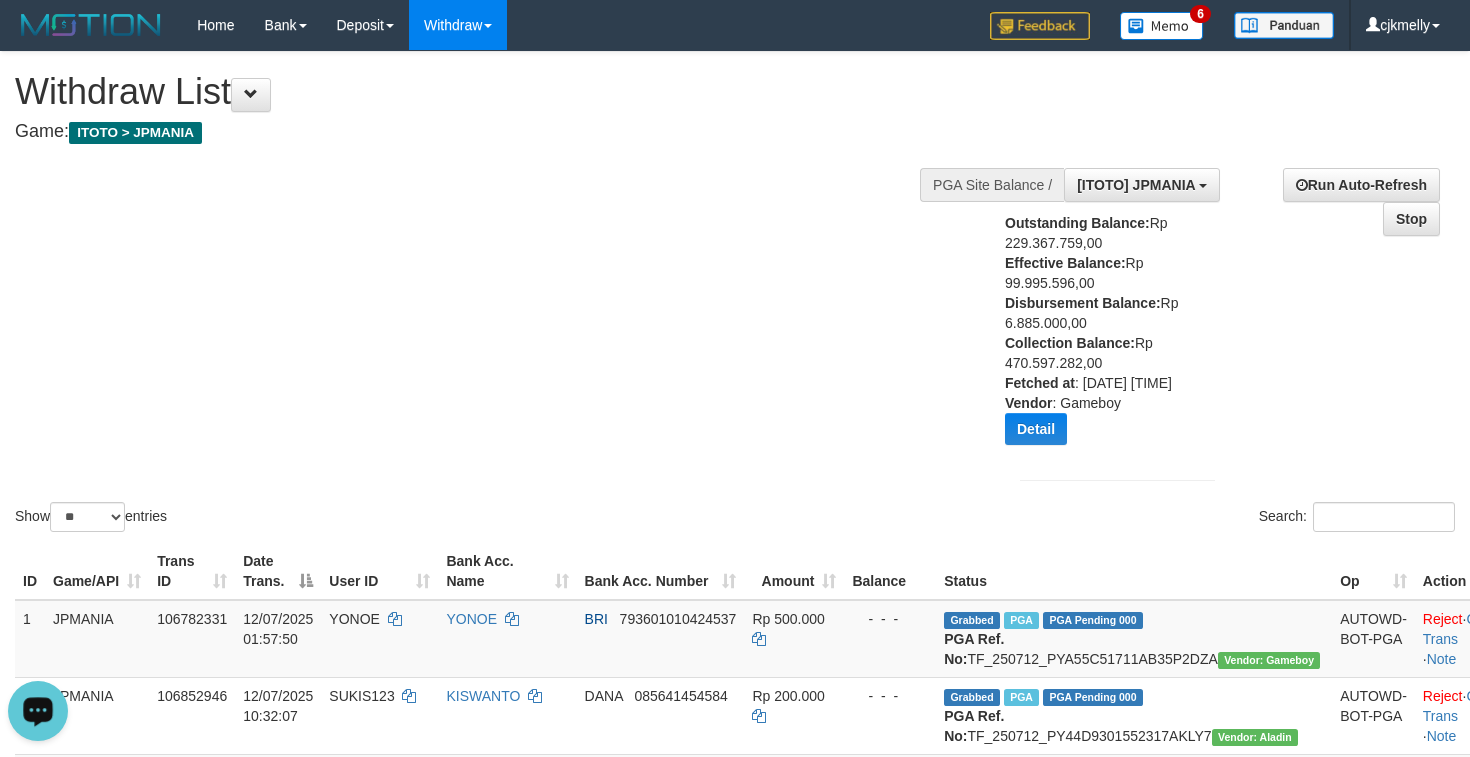 click 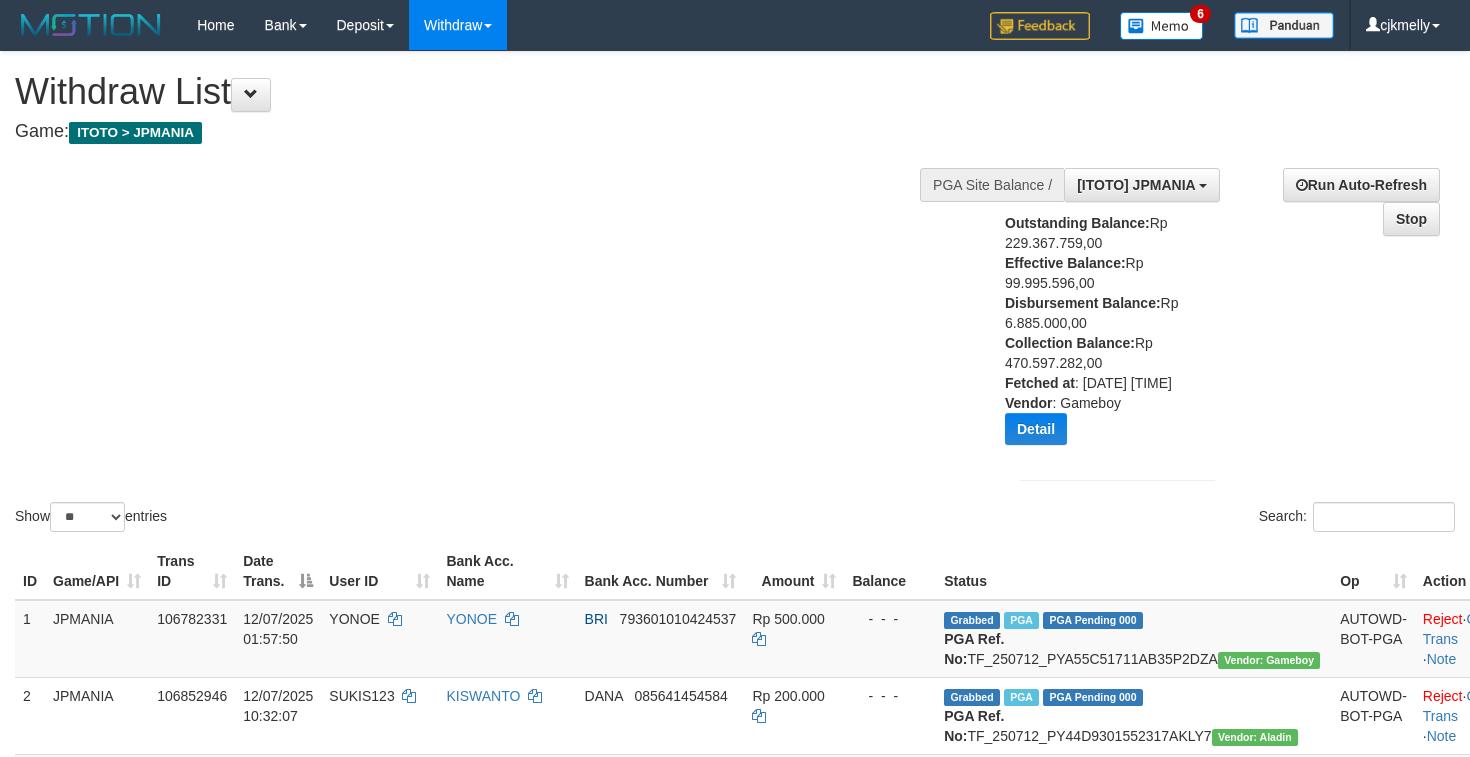 click on "Show  ** ** ** ***  entries Search:" at bounding box center (735, 294) 